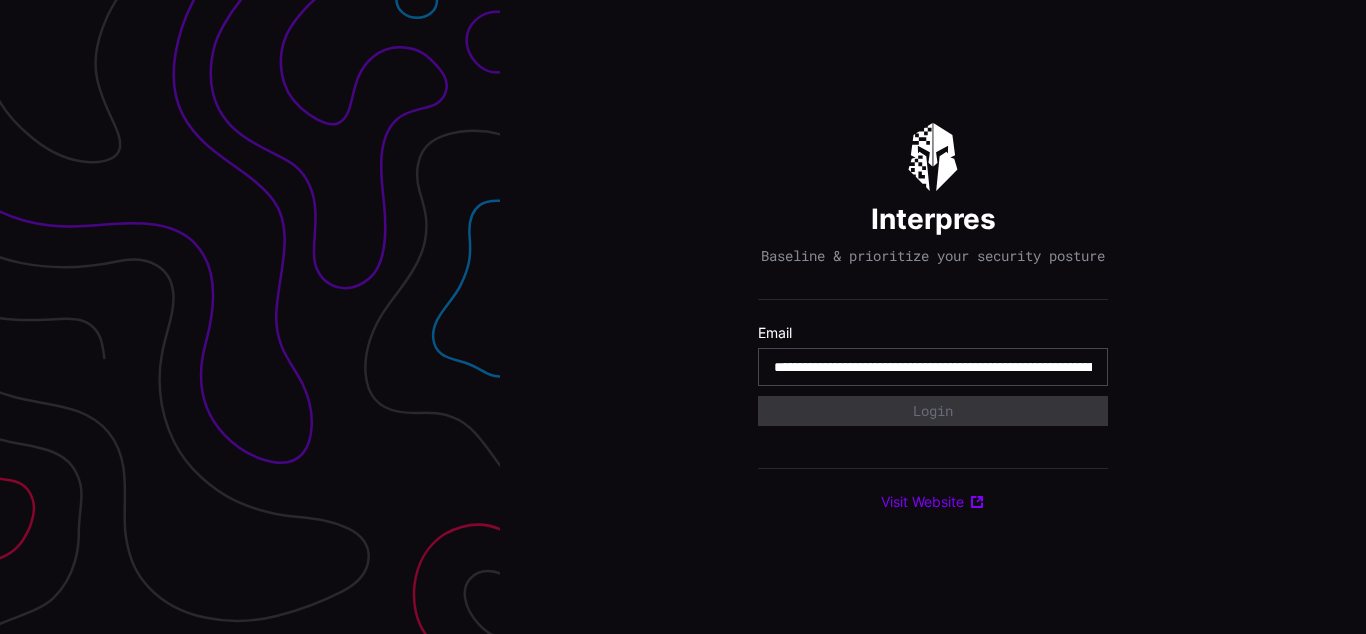 click on "**********" at bounding box center (933, 367) 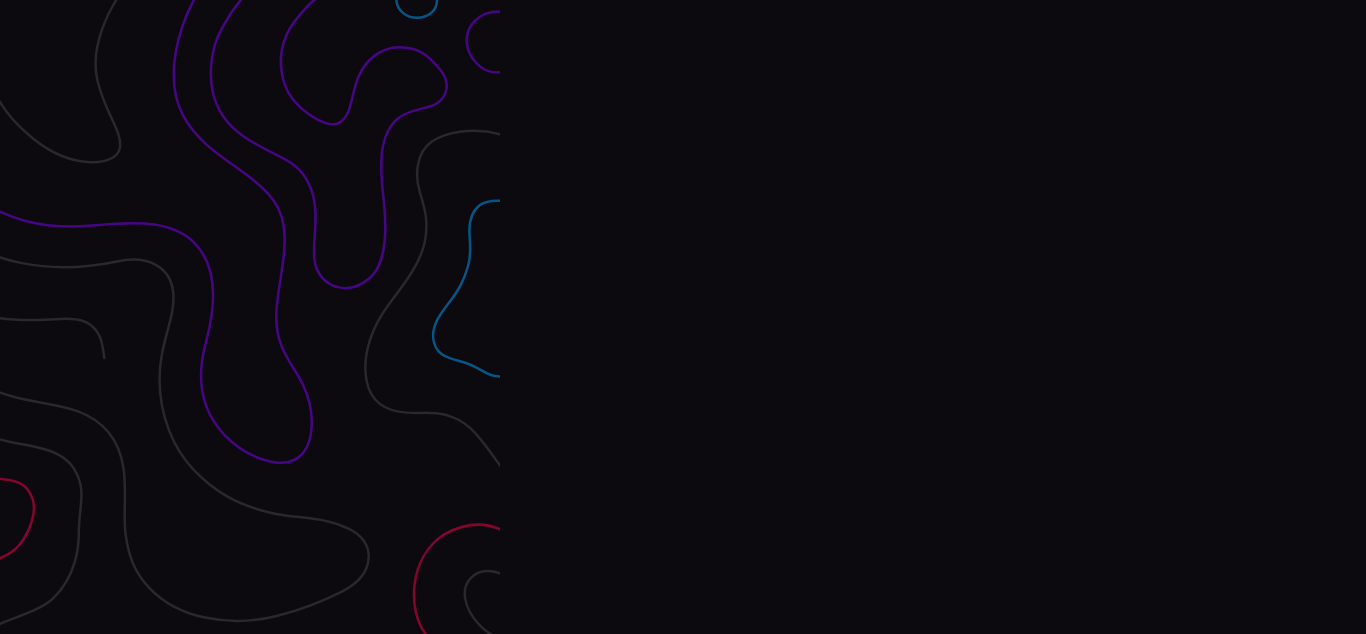scroll, scrollTop: 0, scrollLeft: 0, axis: both 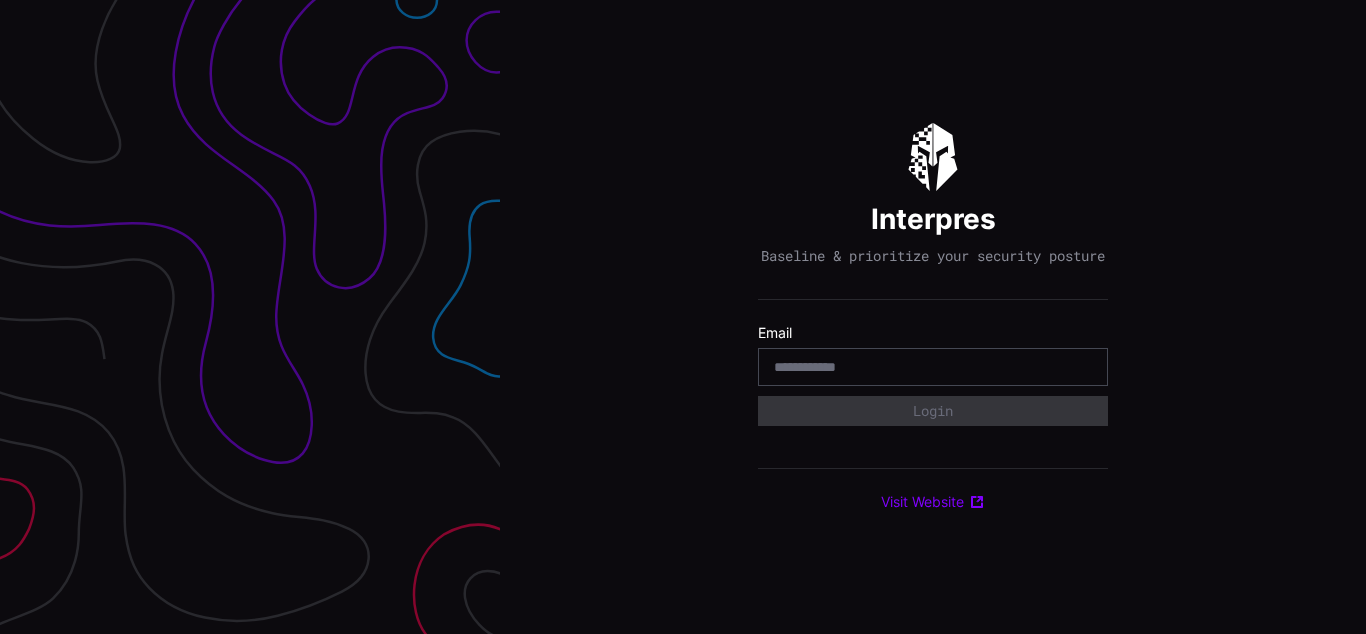 click on "Interpres Baseline & prioritize your security posture Email Login Visit Website" at bounding box center [933, 317] 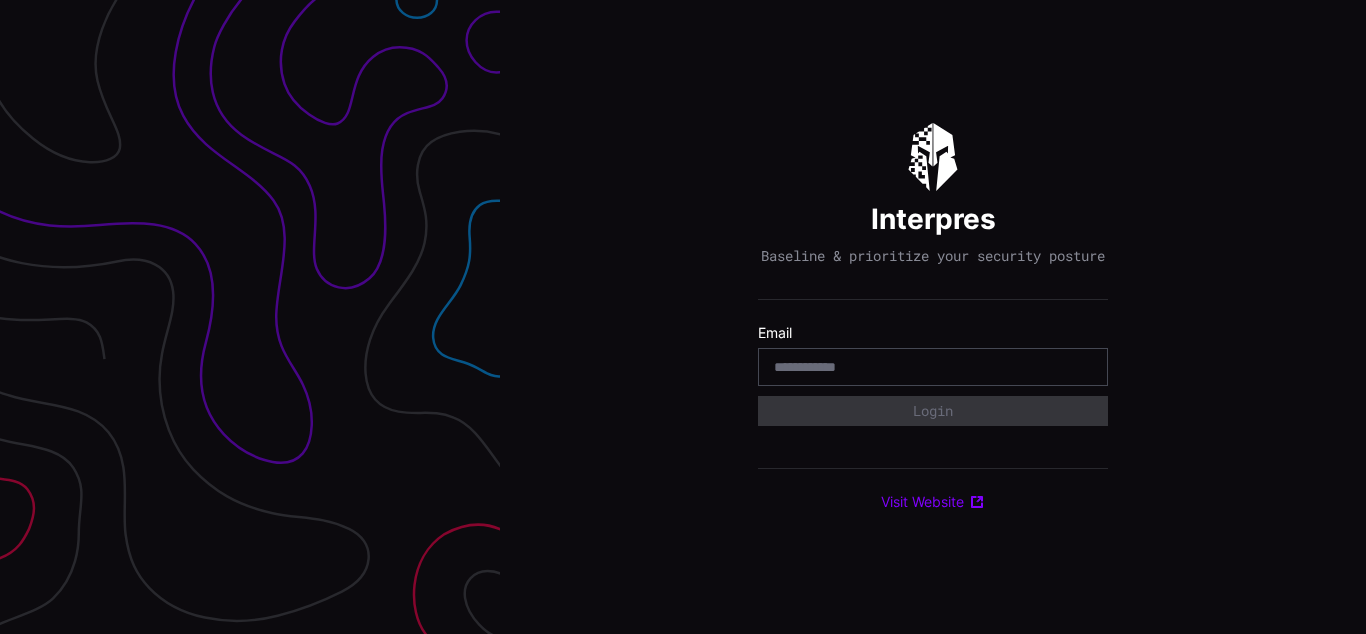 scroll, scrollTop: 0, scrollLeft: 0, axis: both 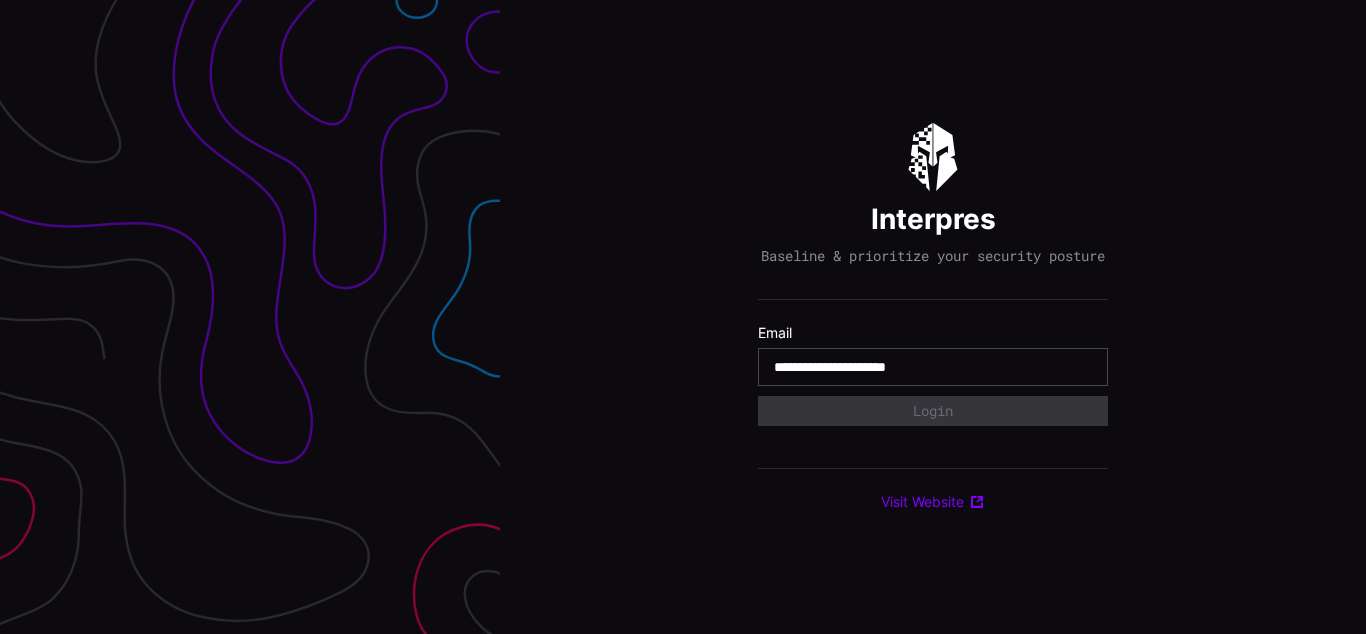 type on "**********" 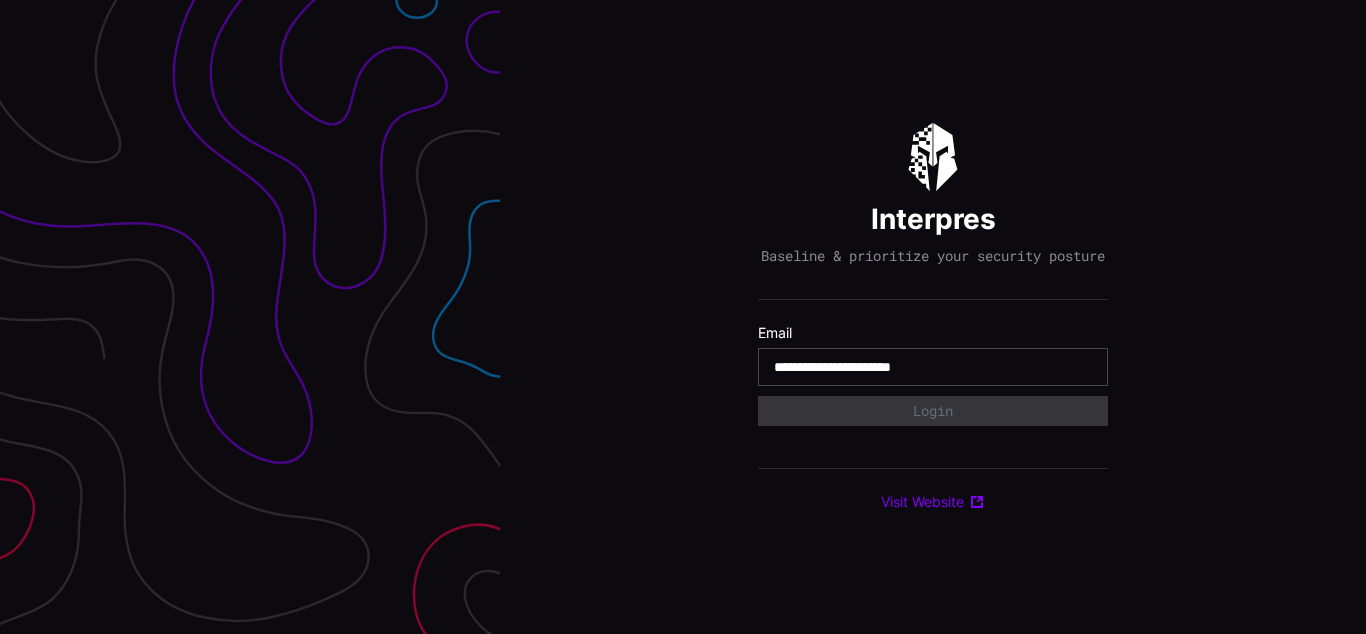 click on "**********" at bounding box center (933, 367) 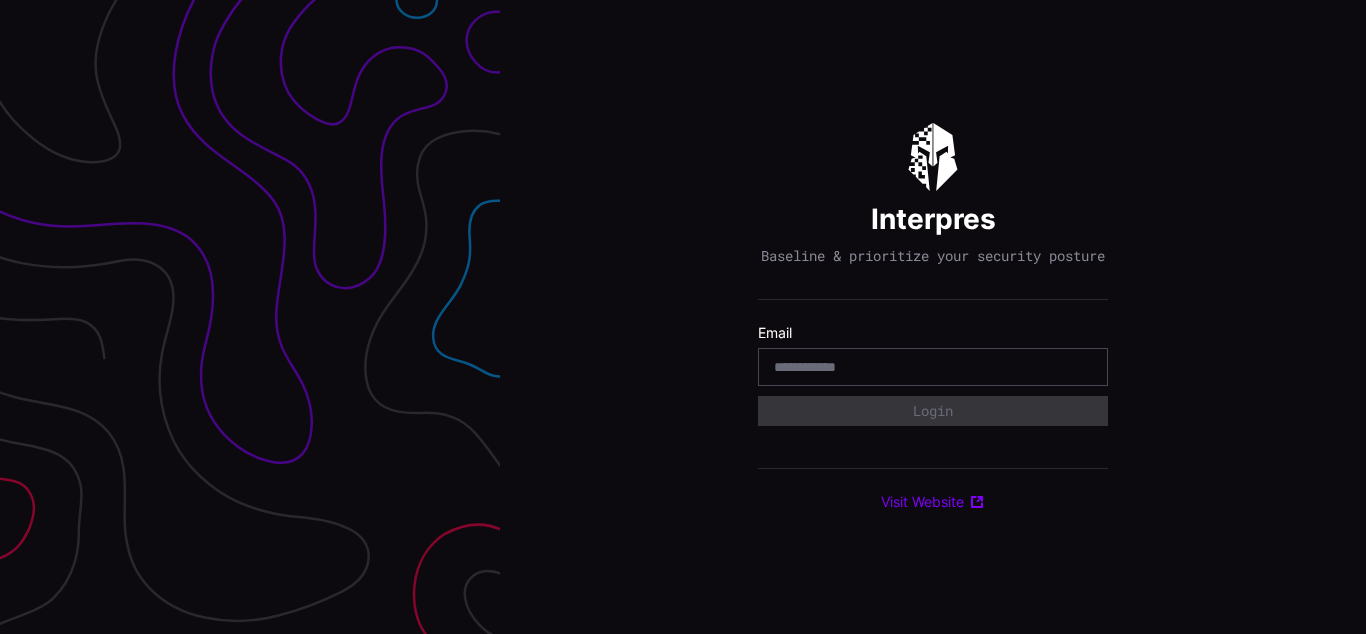 scroll, scrollTop: 0, scrollLeft: 0, axis: both 